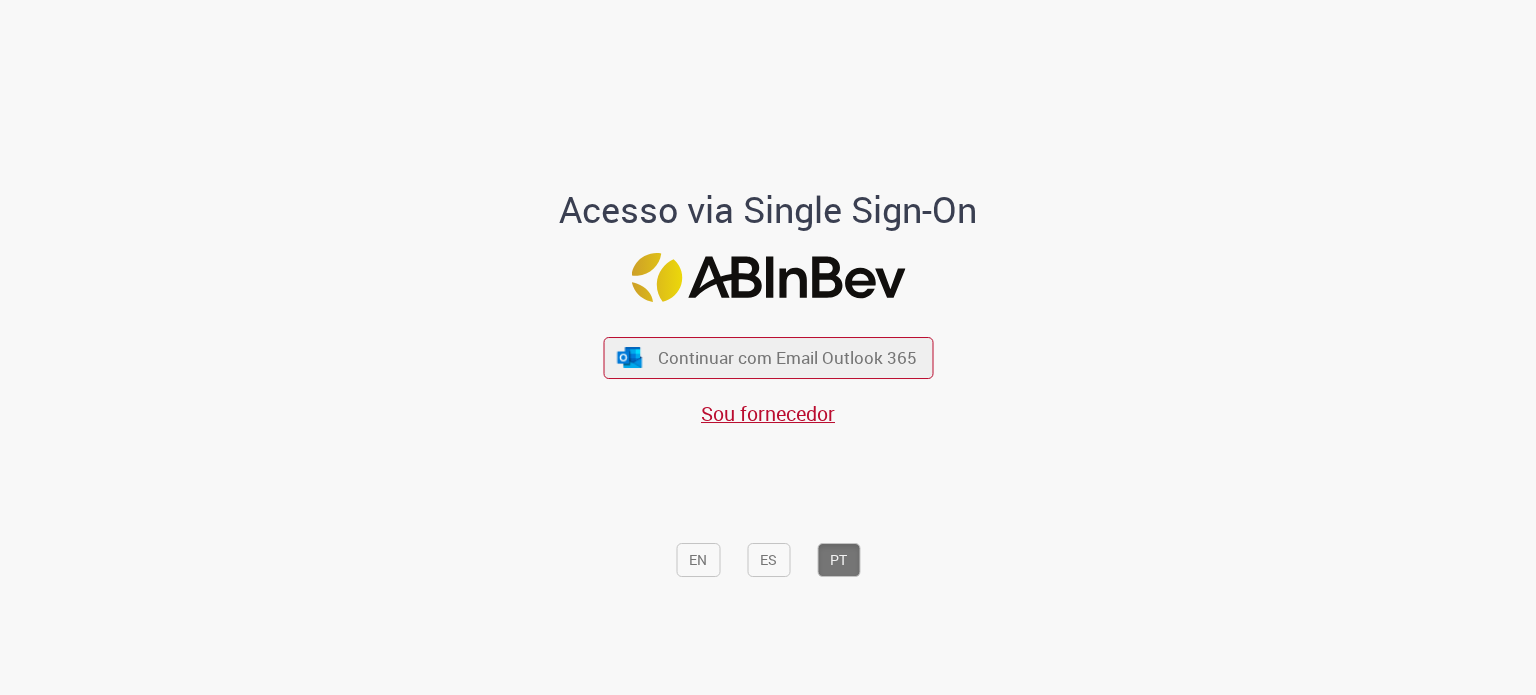 scroll, scrollTop: 0, scrollLeft: 0, axis: both 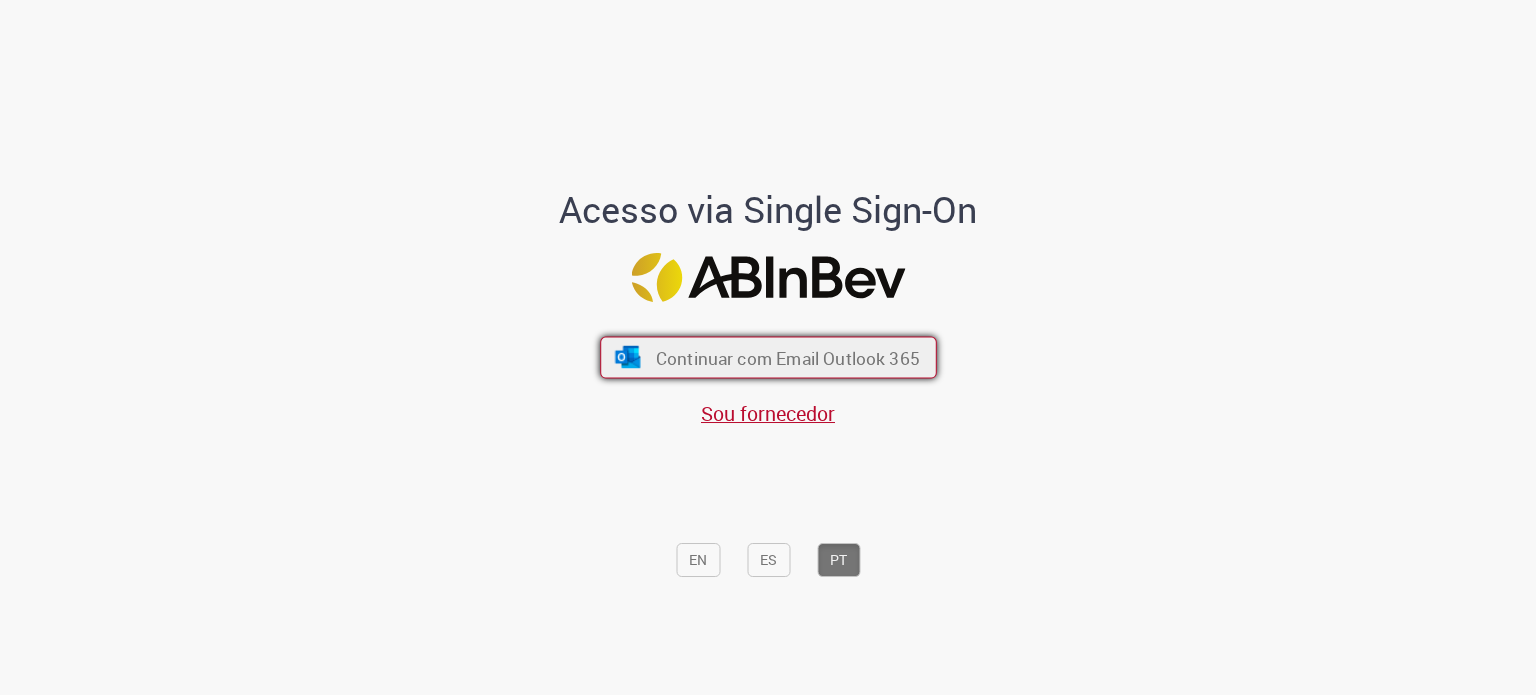 click on "Continuar com Email Outlook 365" at bounding box center (768, 358) 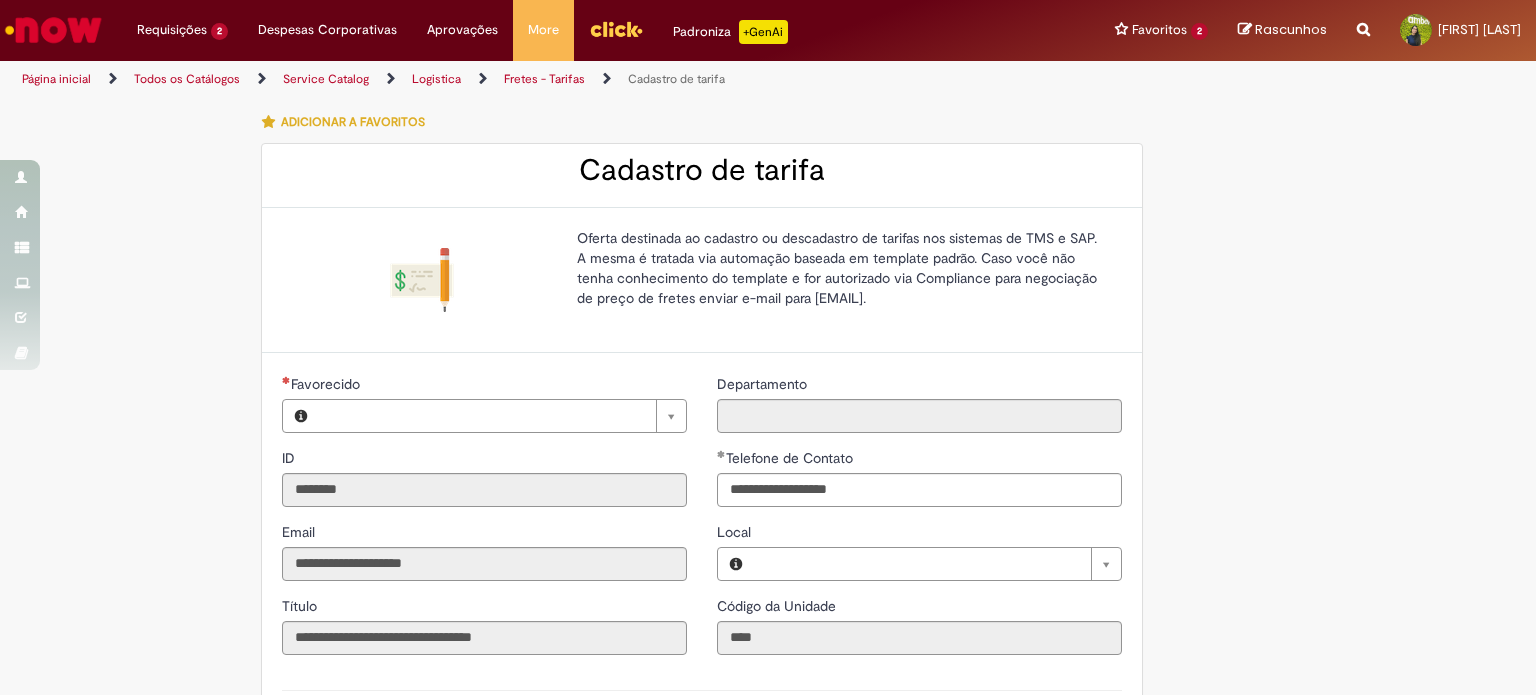 type on "**********" 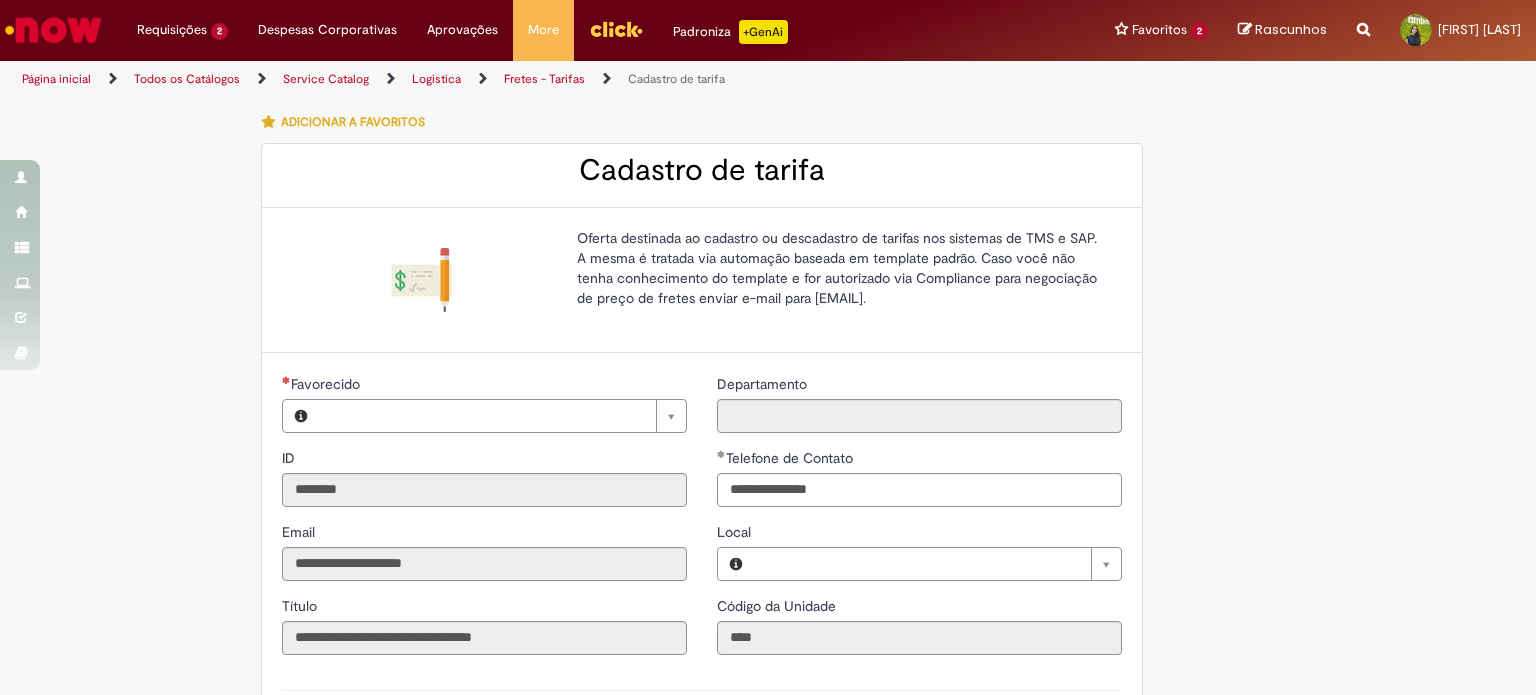 type on "**********" 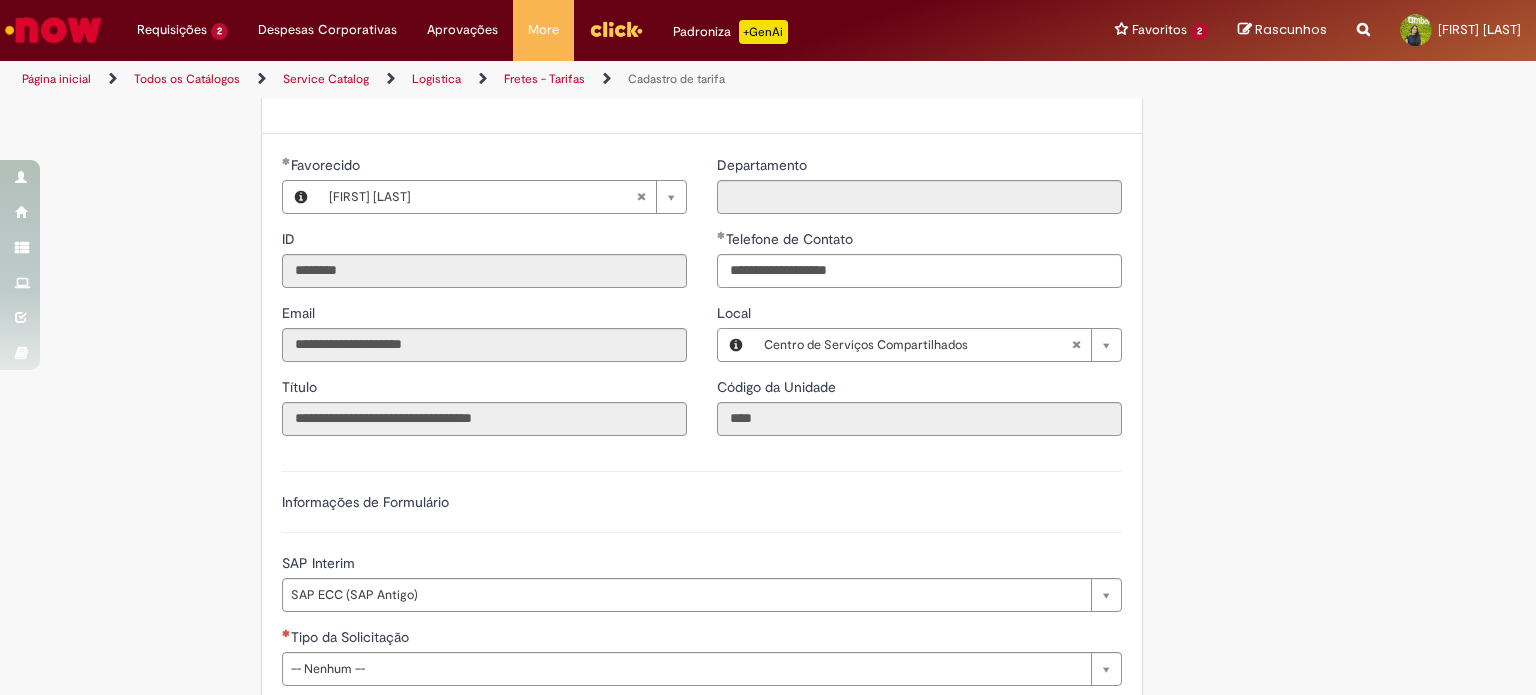 scroll, scrollTop: 600, scrollLeft: 0, axis: vertical 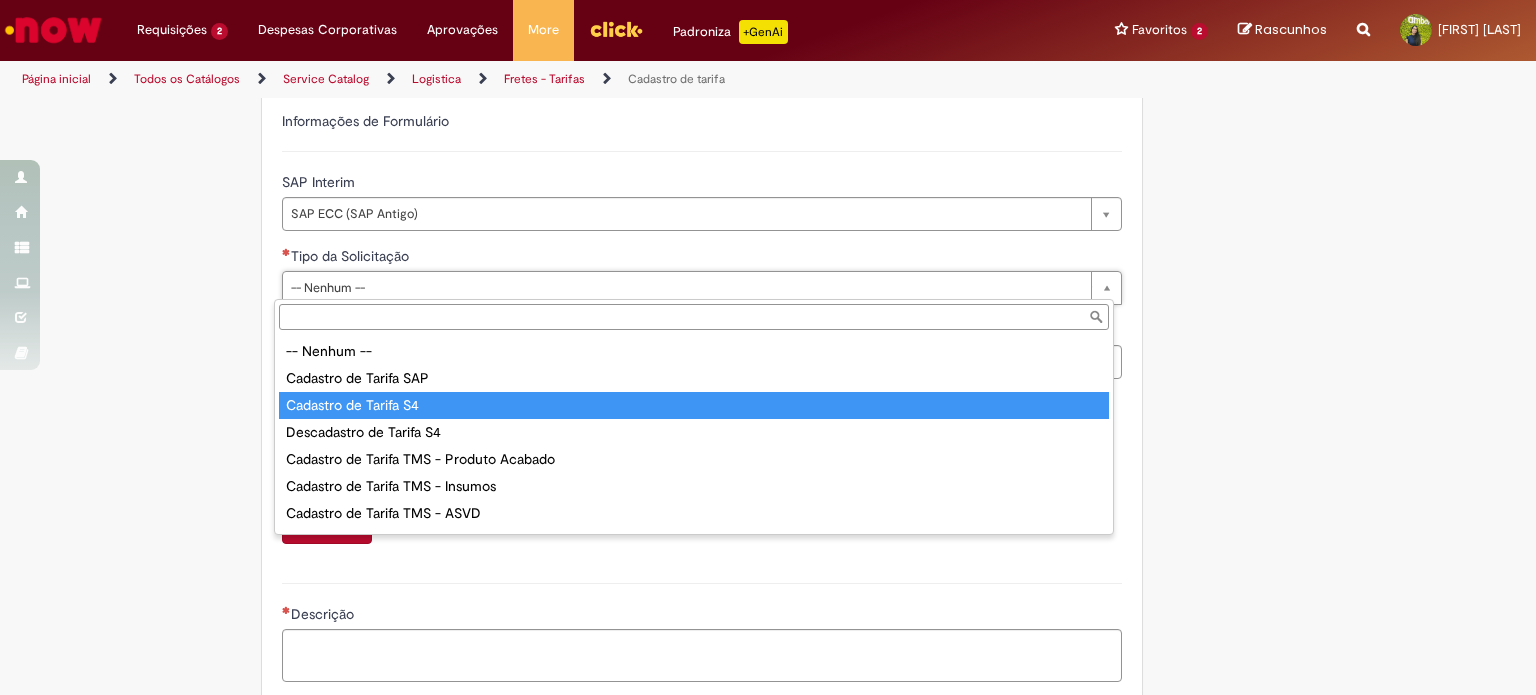 type on "**********" 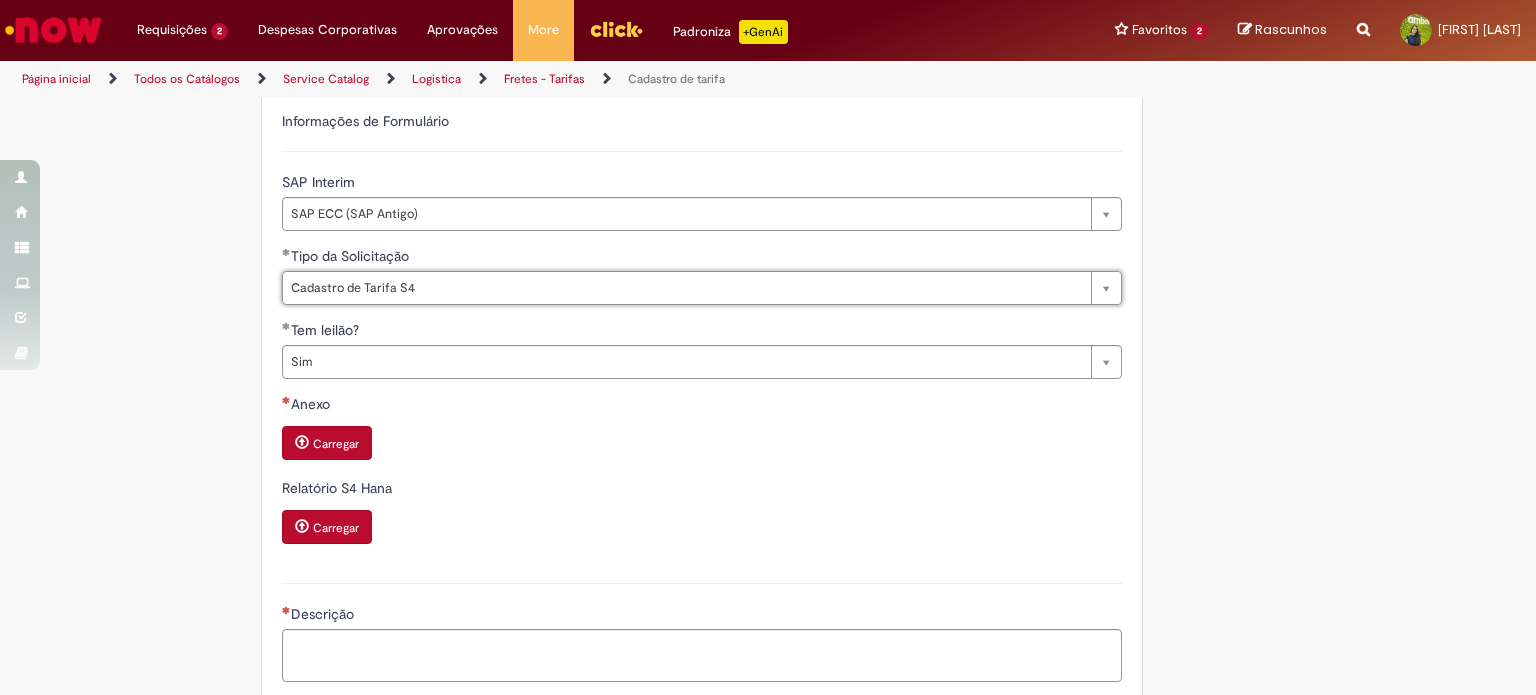 click on "Carregar" at bounding box center (336, 444) 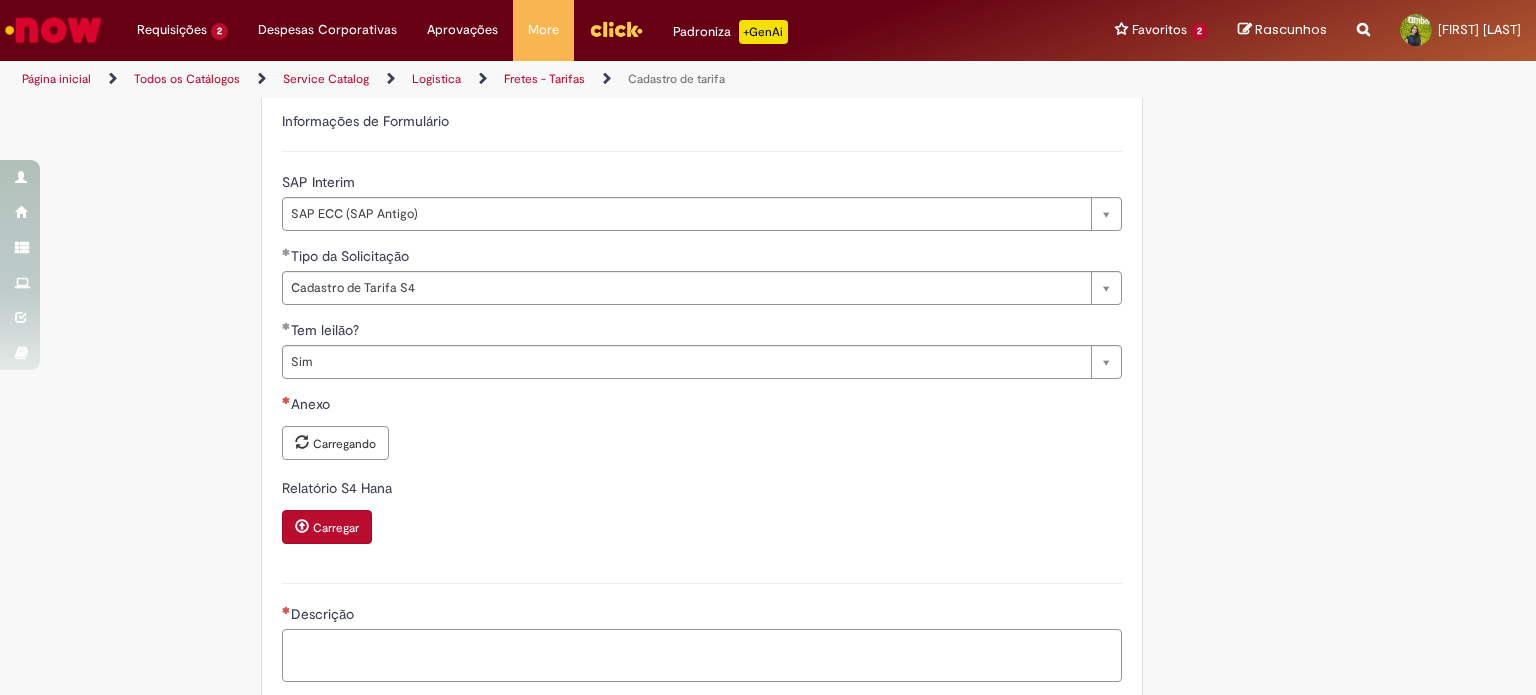 click on "Descrição" at bounding box center [702, 656] 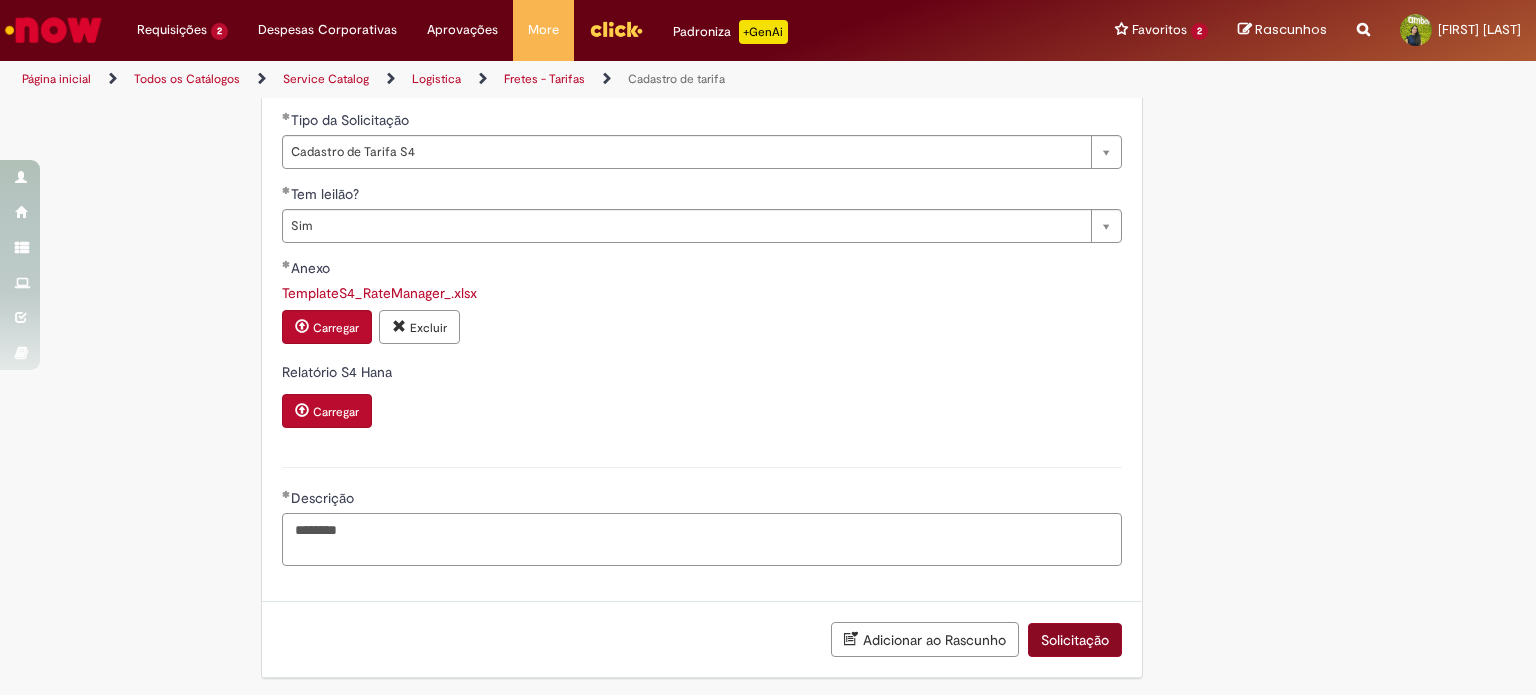 scroll, scrollTop: 738, scrollLeft: 0, axis: vertical 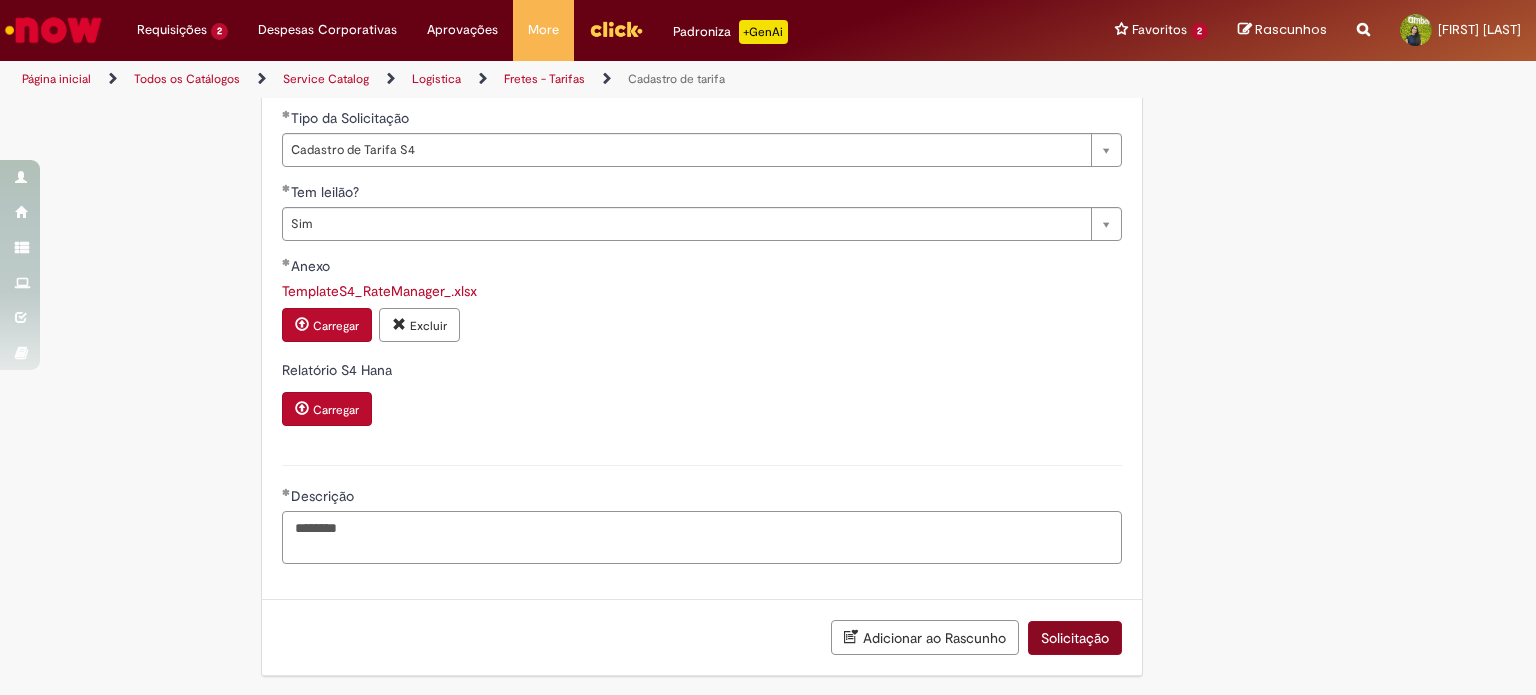 type on "********" 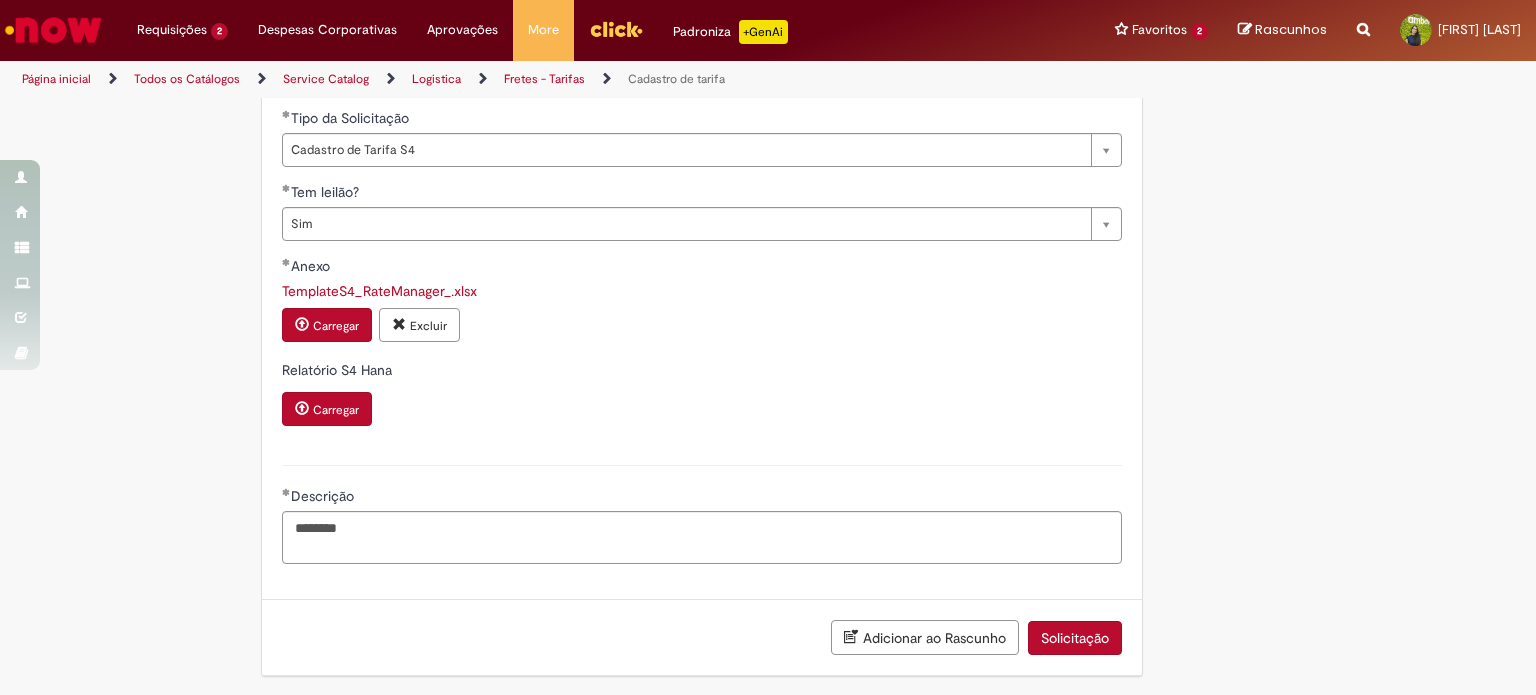 click on "Solicitação" at bounding box center [1075, 638] 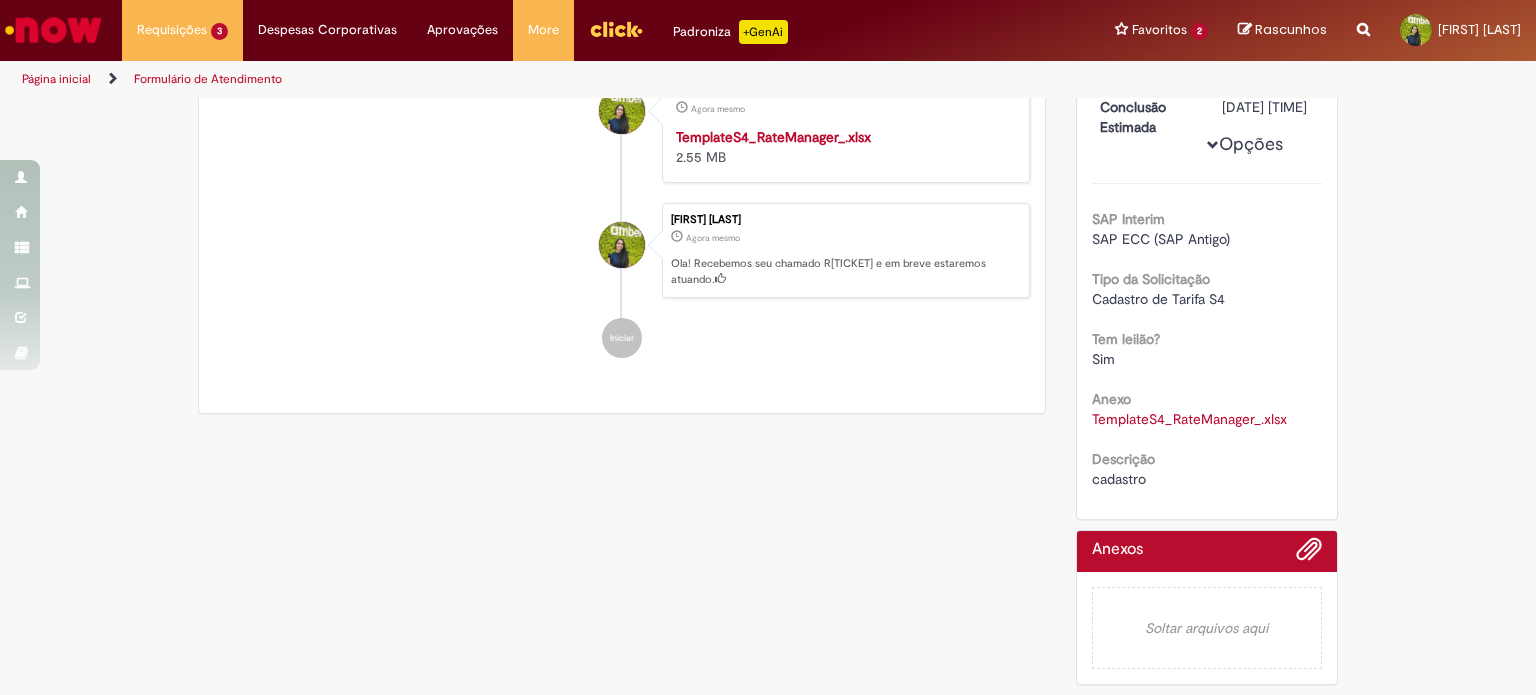scroll, scrollTop: 0, scrollLeft: 0, axis: both 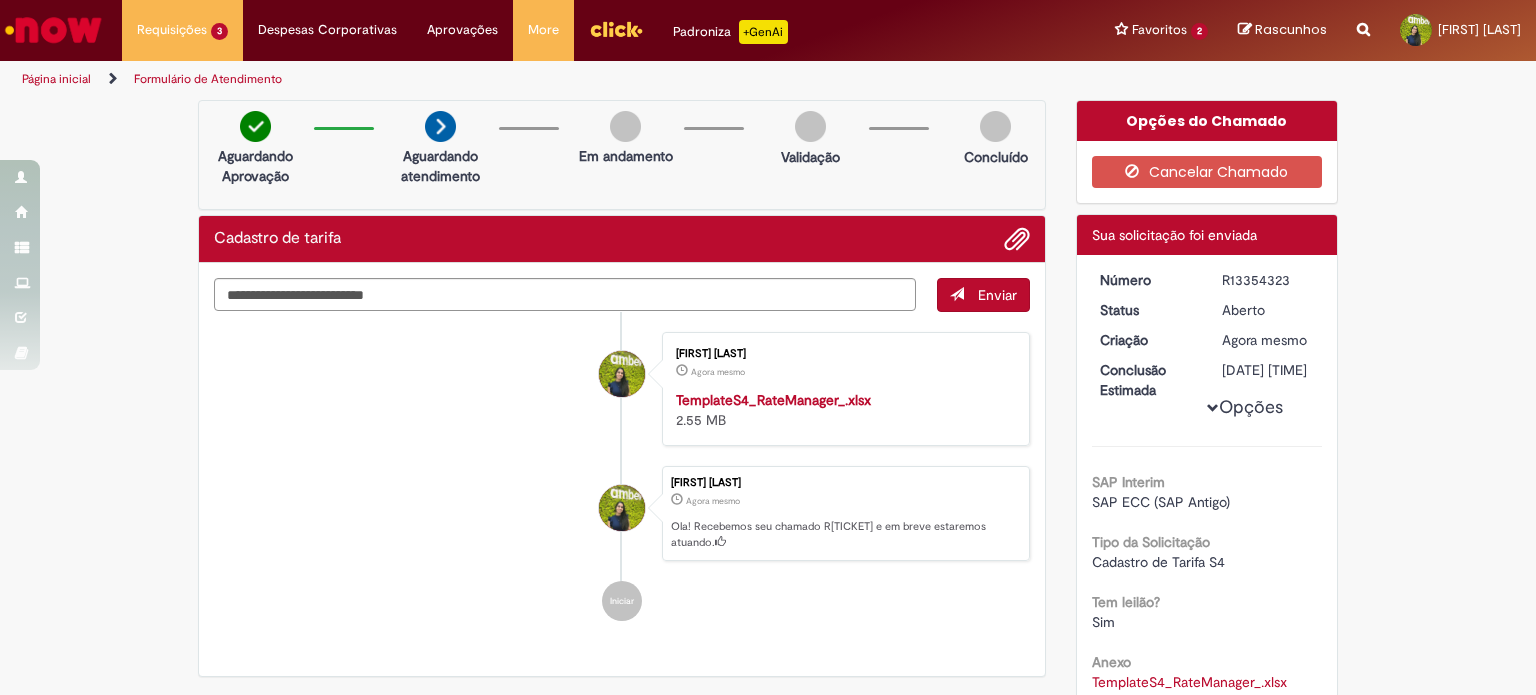 click on "R13354323" at bounding box center [1268, 280] 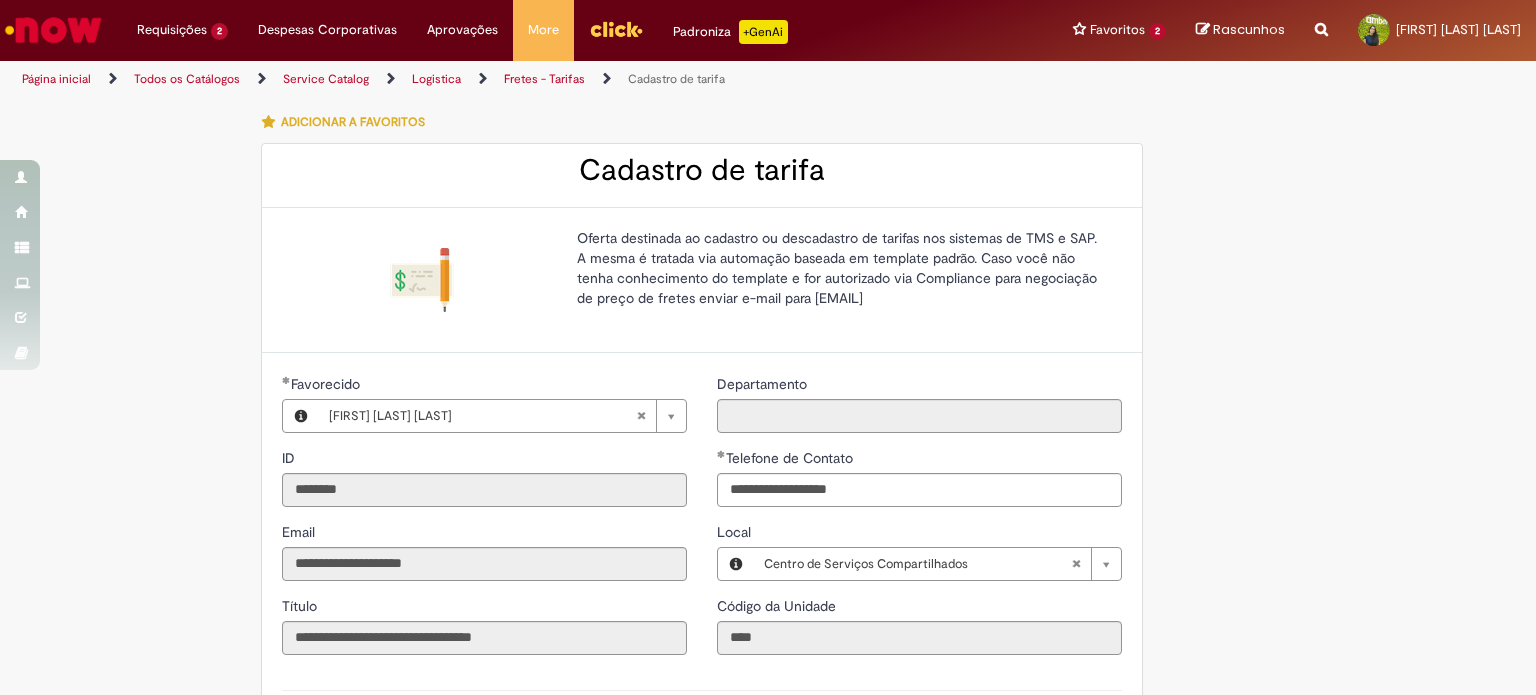 scroll, scrollTop: 0, scrollLeft: 0, axis: both 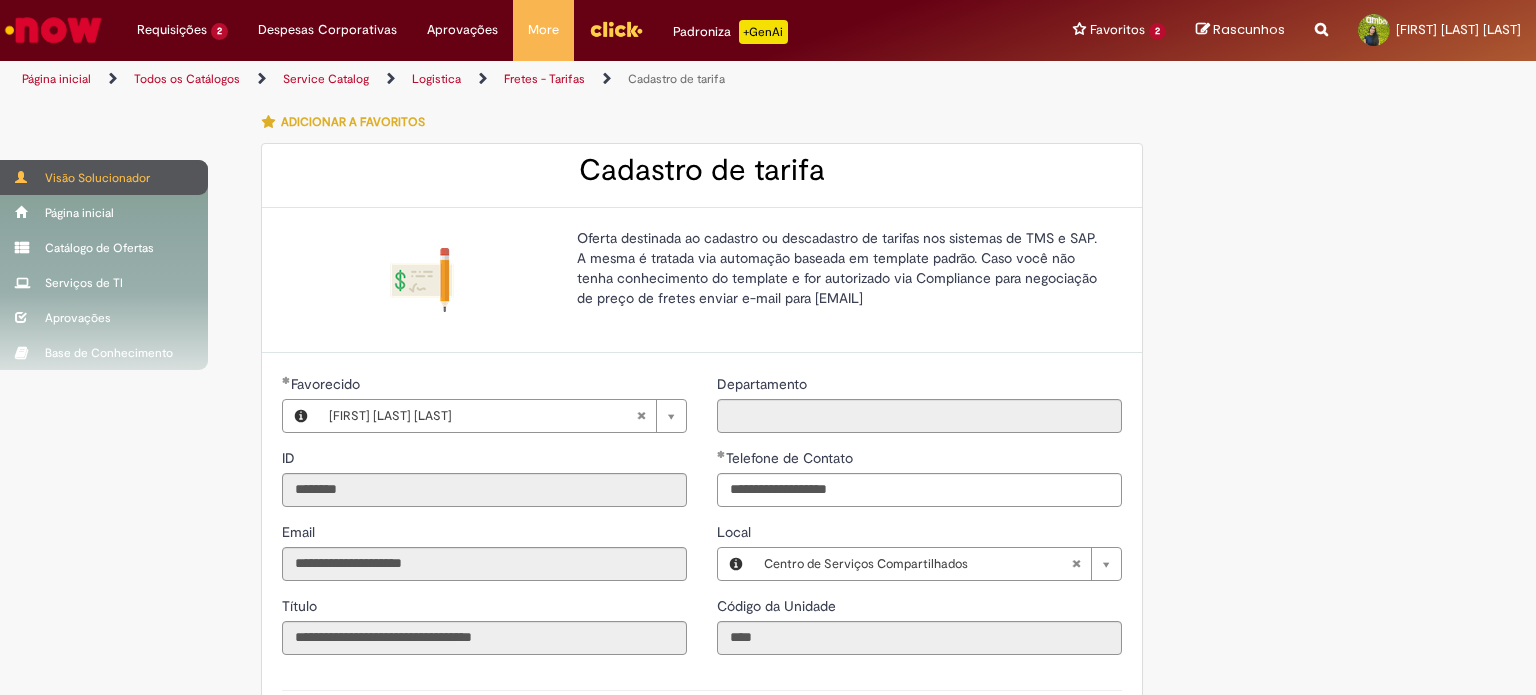 click at bounding box center [22, 177] 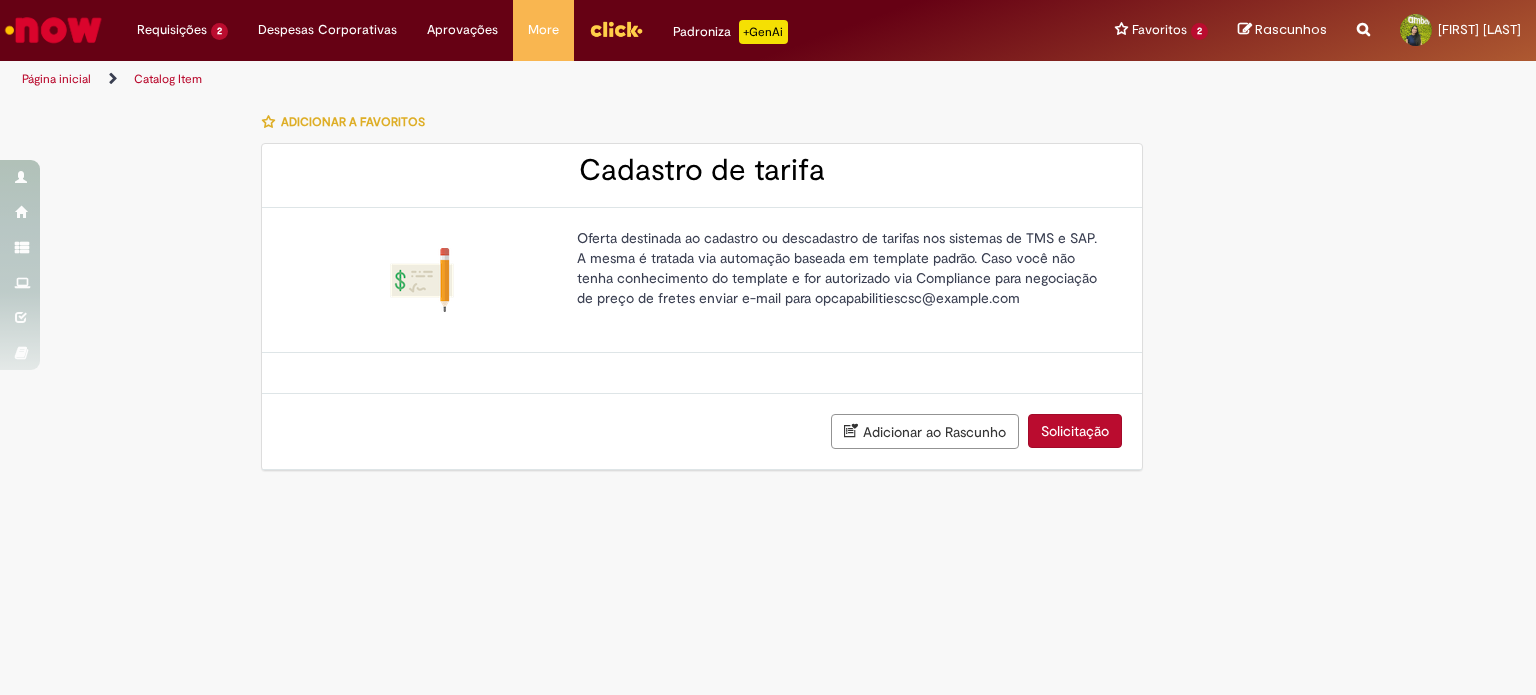scroll, scrollTop: 0, scrollLeft: 0, axis: both 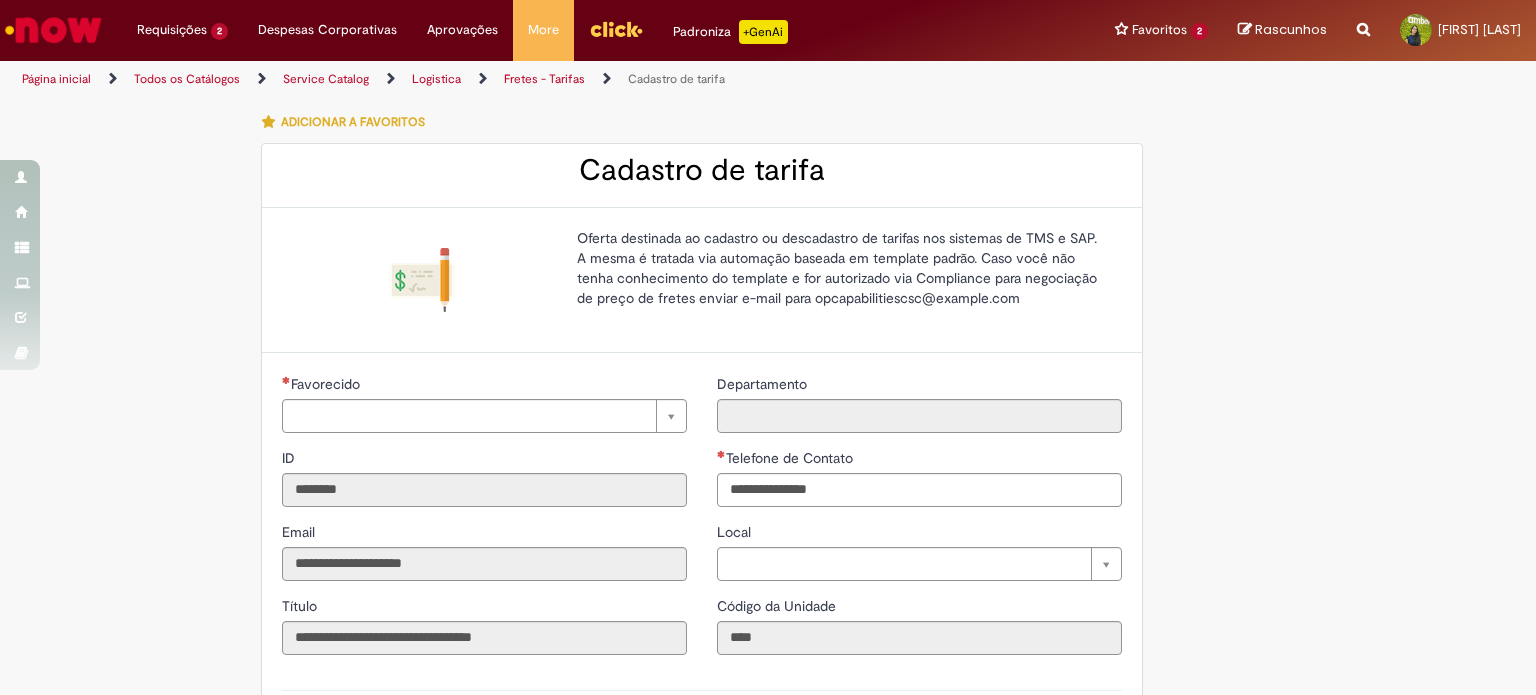 type on "**********" 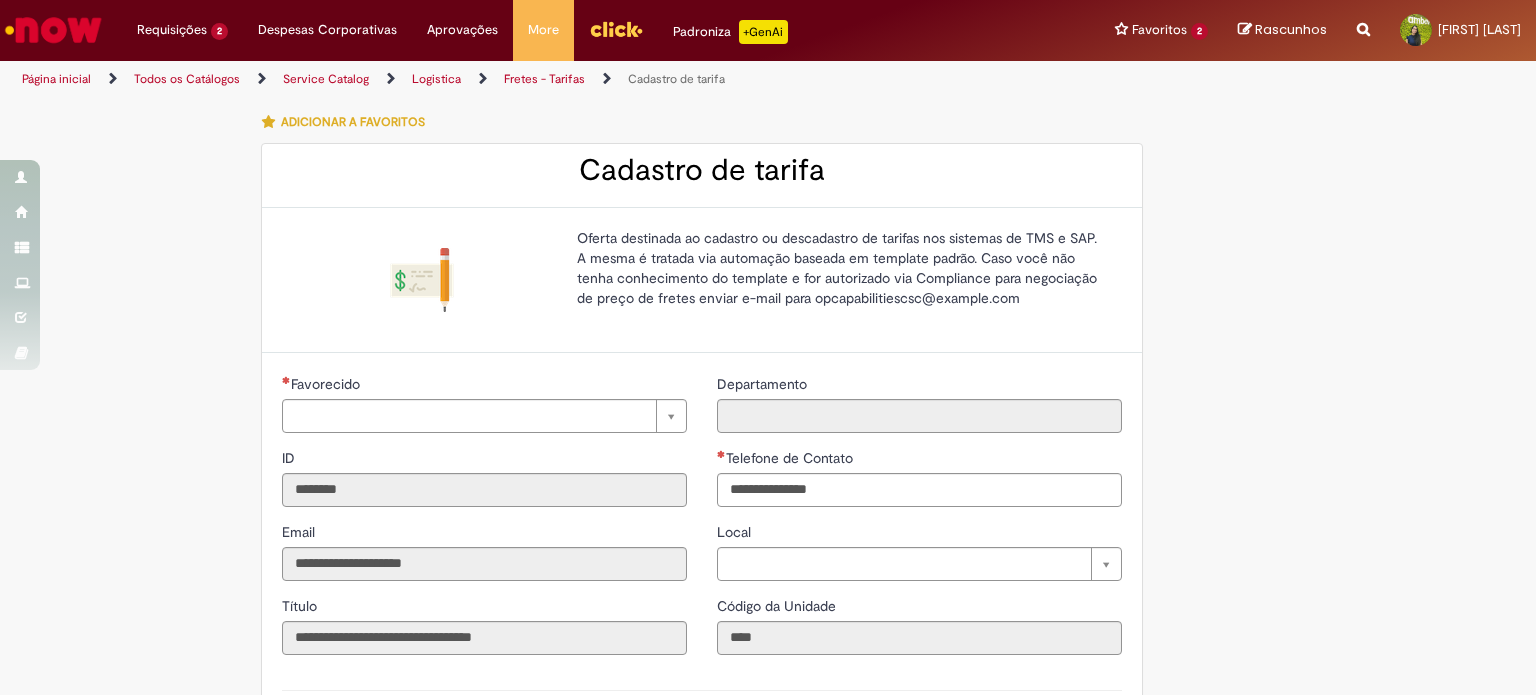 type on "**********" 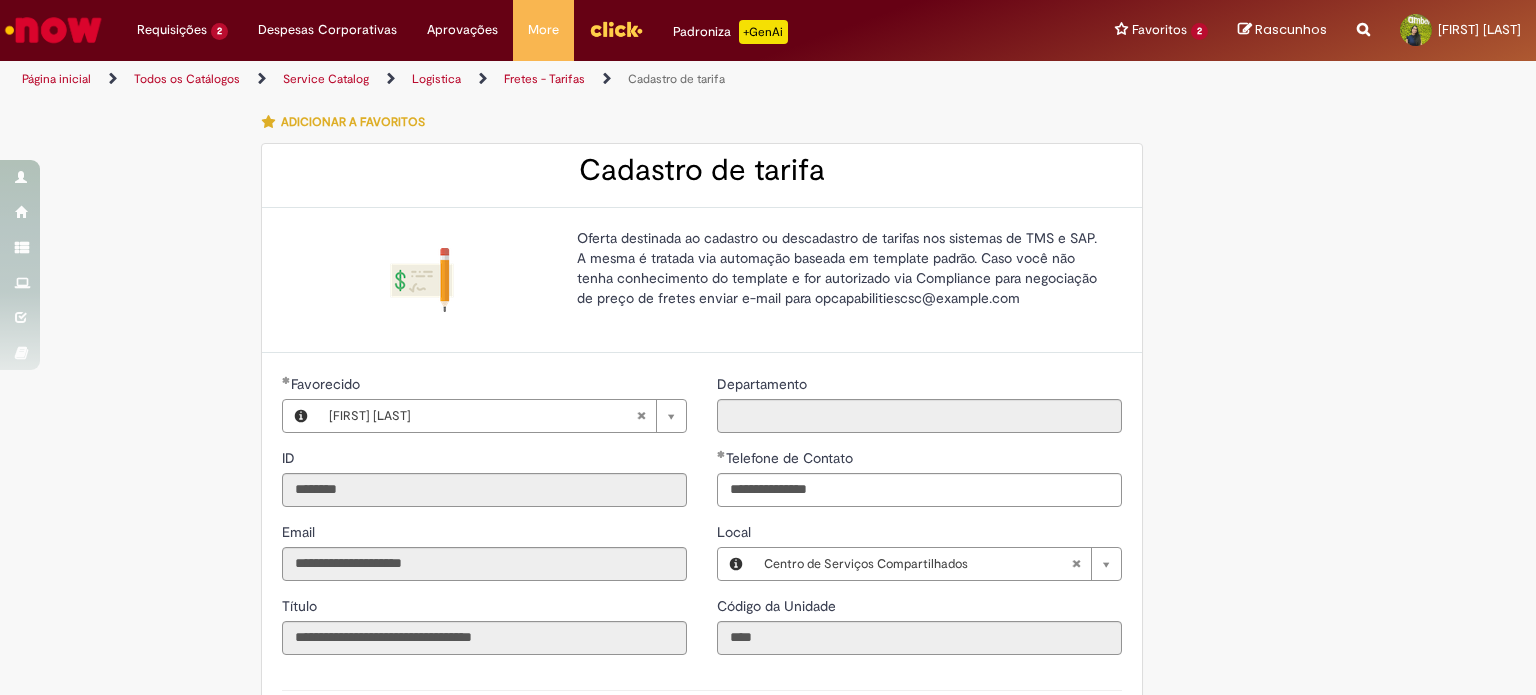 type on "**********" 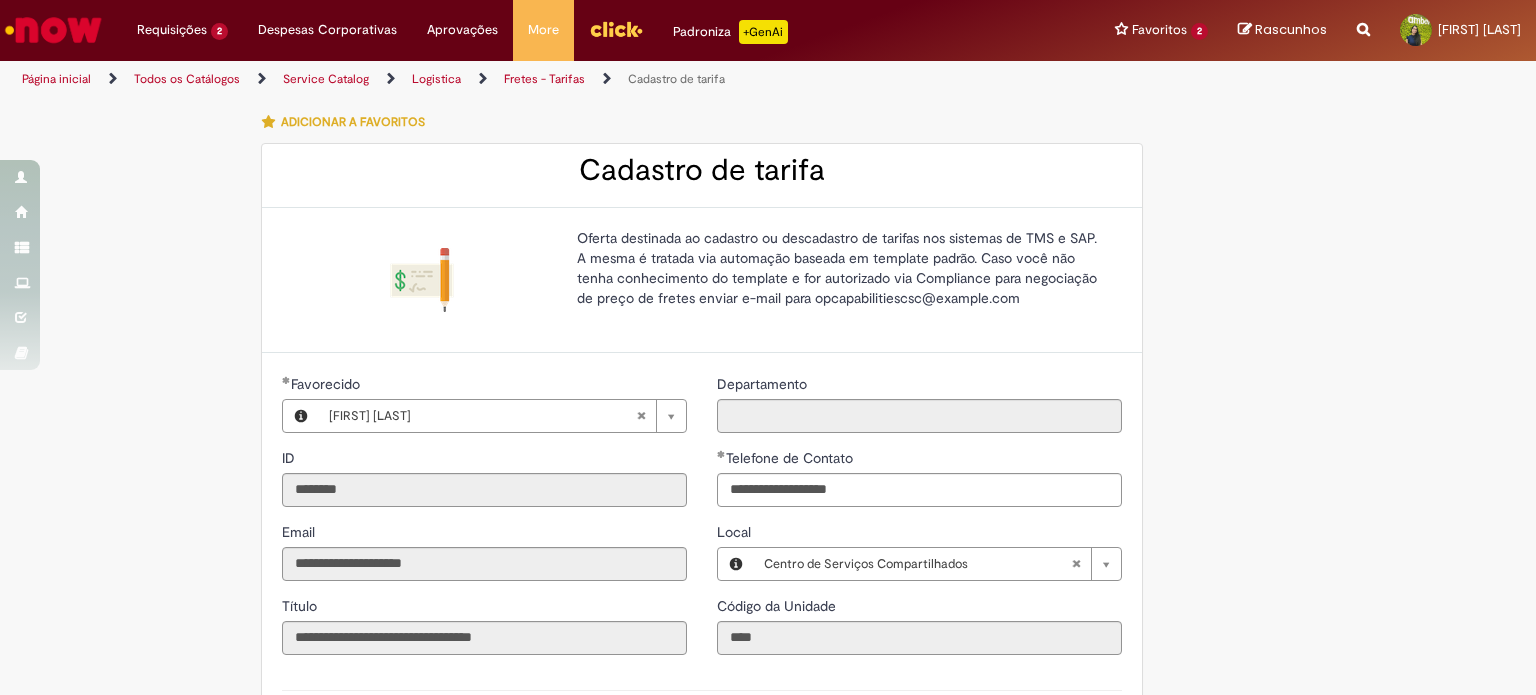 click on "Tire dúvidas com LupiAssist    +GenAI
Oi! Eu sou LupiAssist, uma Inteligência Artificial Generativa em constante aprendizado   Meu conteúdo é monitorado para trazer uma melhor experiência
Dúvidas comuns:
Só mais um instante, estou consultando nossas bases de conhecimento  e escrevendo a melhor resposta pra você!
Title
Lorem ipsum dolor sit amet    Fazer uma nova pergunta
Gerei esta resposta utilizando IA Generativa em conjunto com os nossos padrões. Em caso de divergência, os documentos oficiais prevalecerão.
Saiba mais em:
Ou ligue para:
E aí, te ajudei?
Sim, obrigado!" at bounding box center [768, 759] 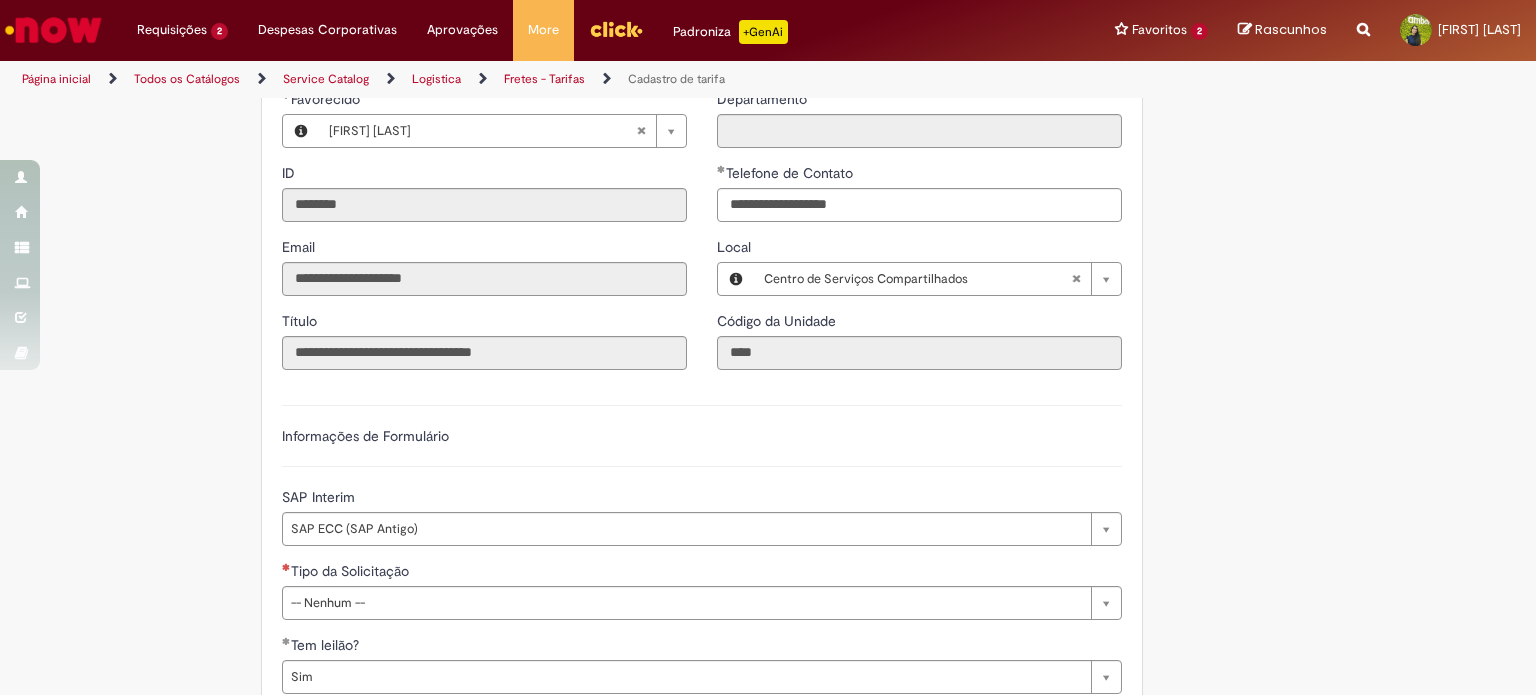 scroll, scrollTop: 700, scrollLeft: 0, axis: vertical 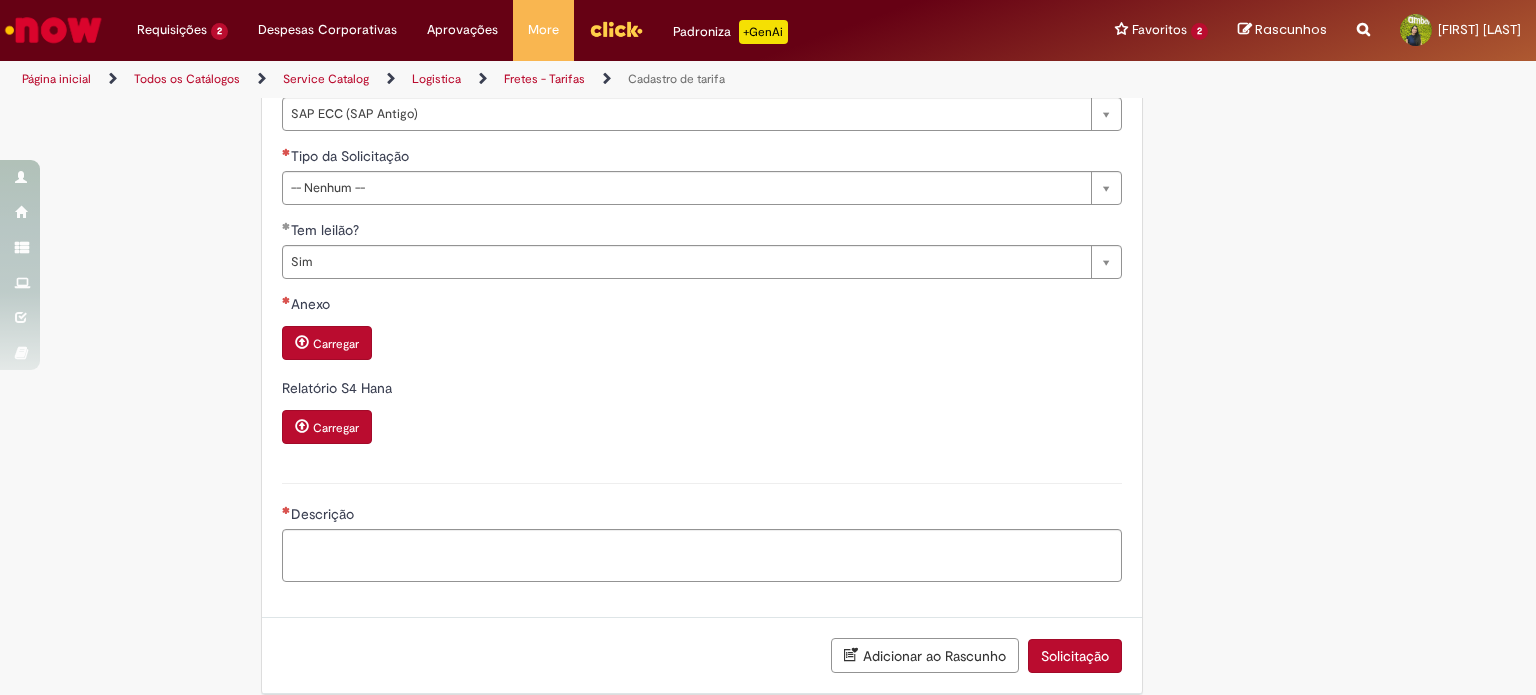 click on "Carregar" at bounding box center [336, 344] 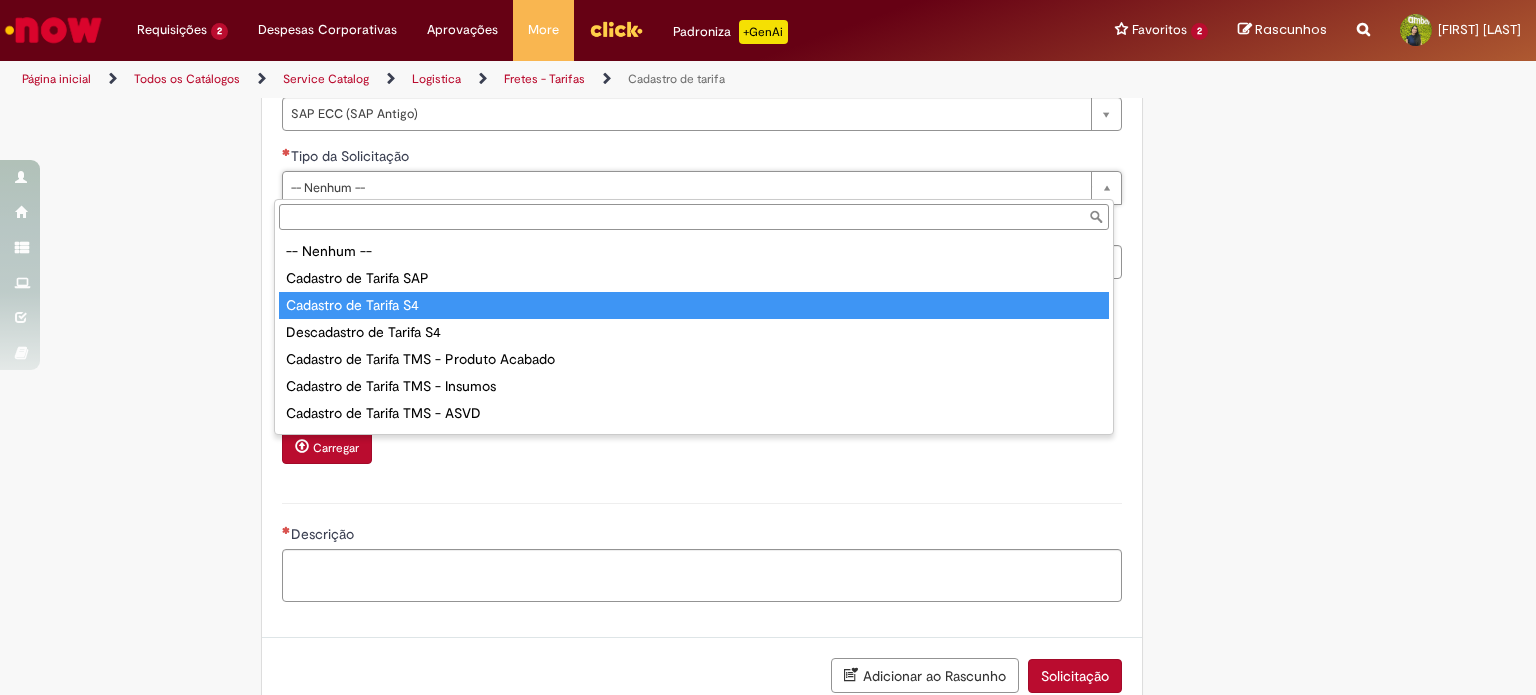 type on "**********" 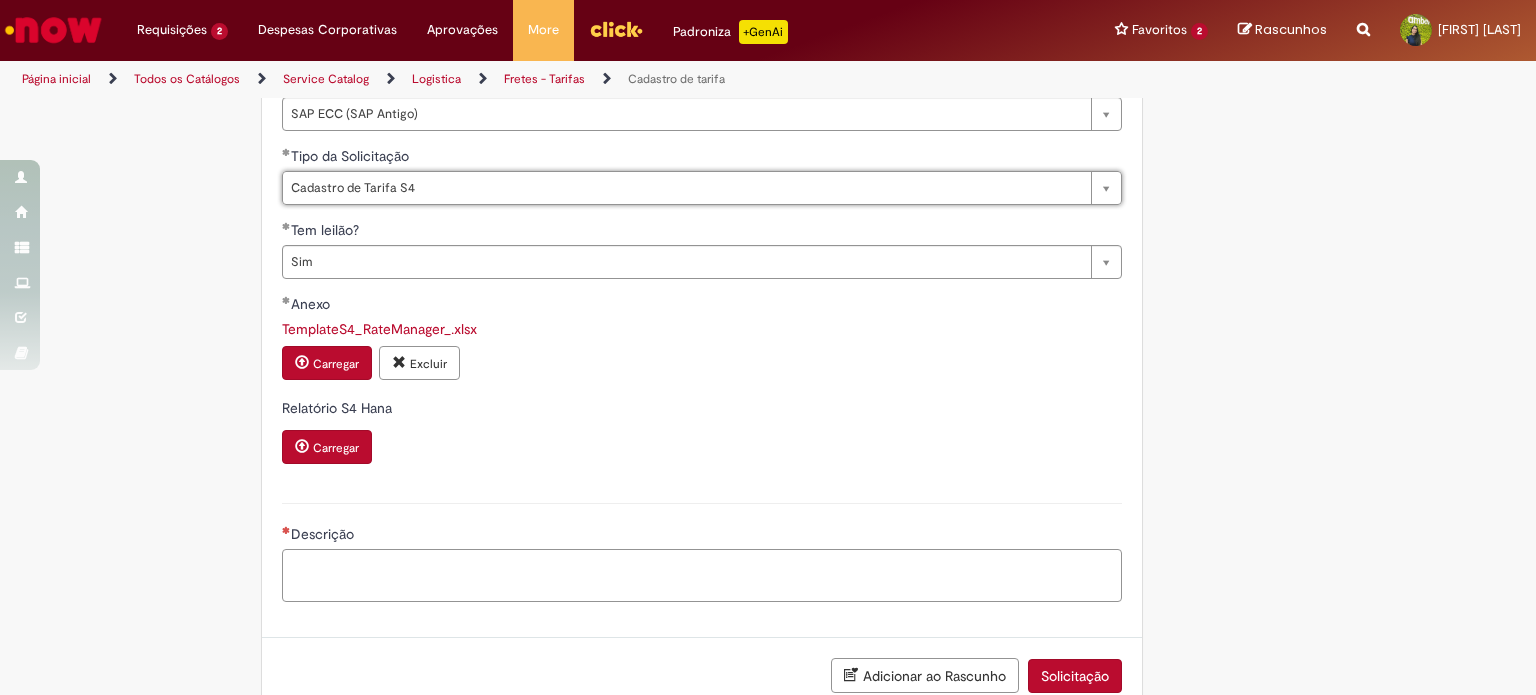 click on "Descrição" at bounding box center [702, 576] 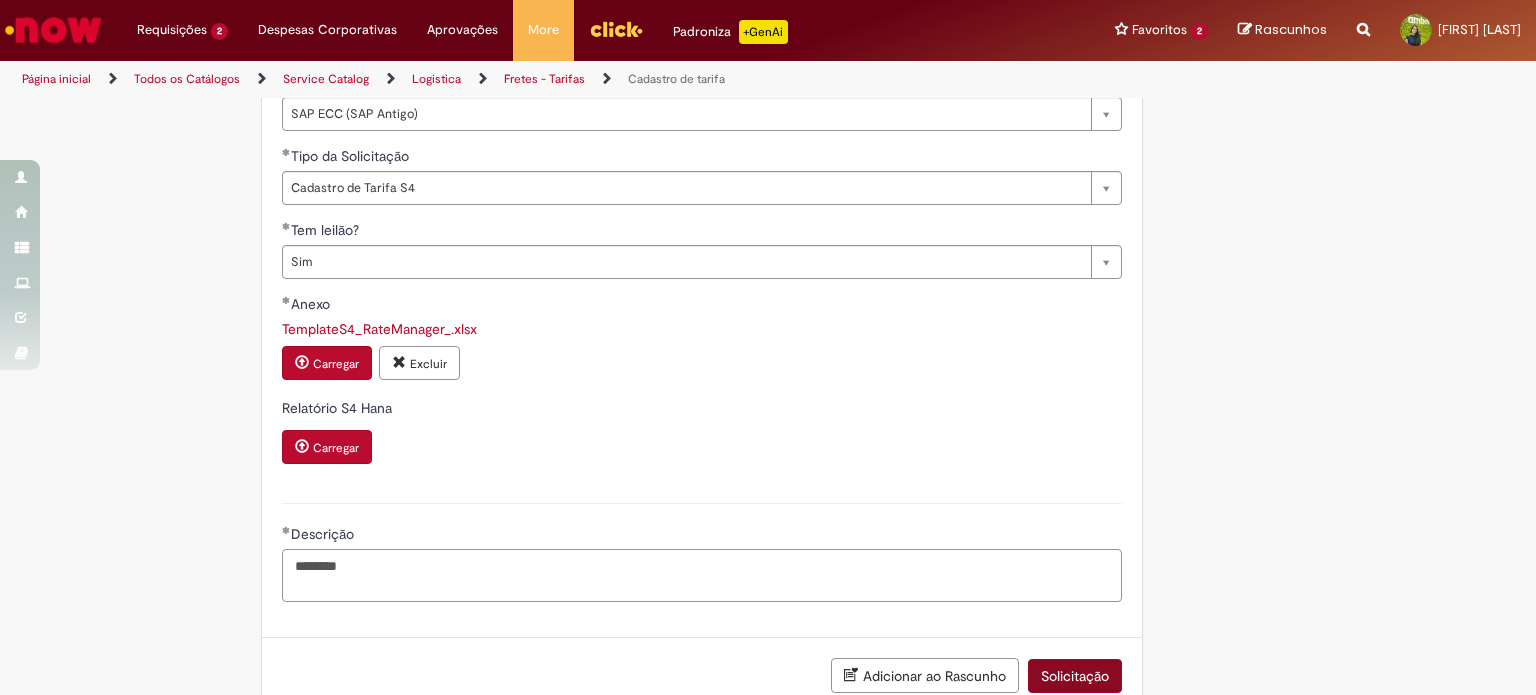 type on "********" 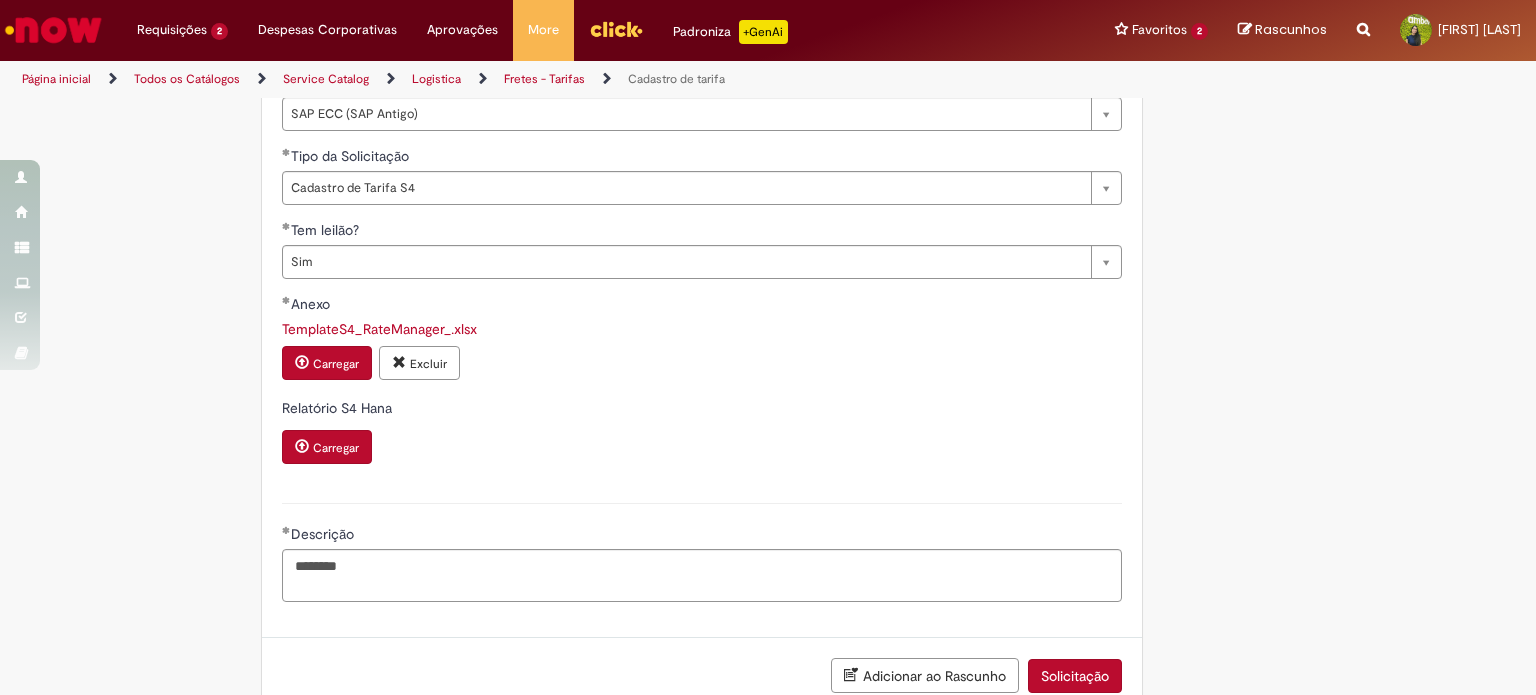 click on "Solicitação" at bounding box center (1075, 676) 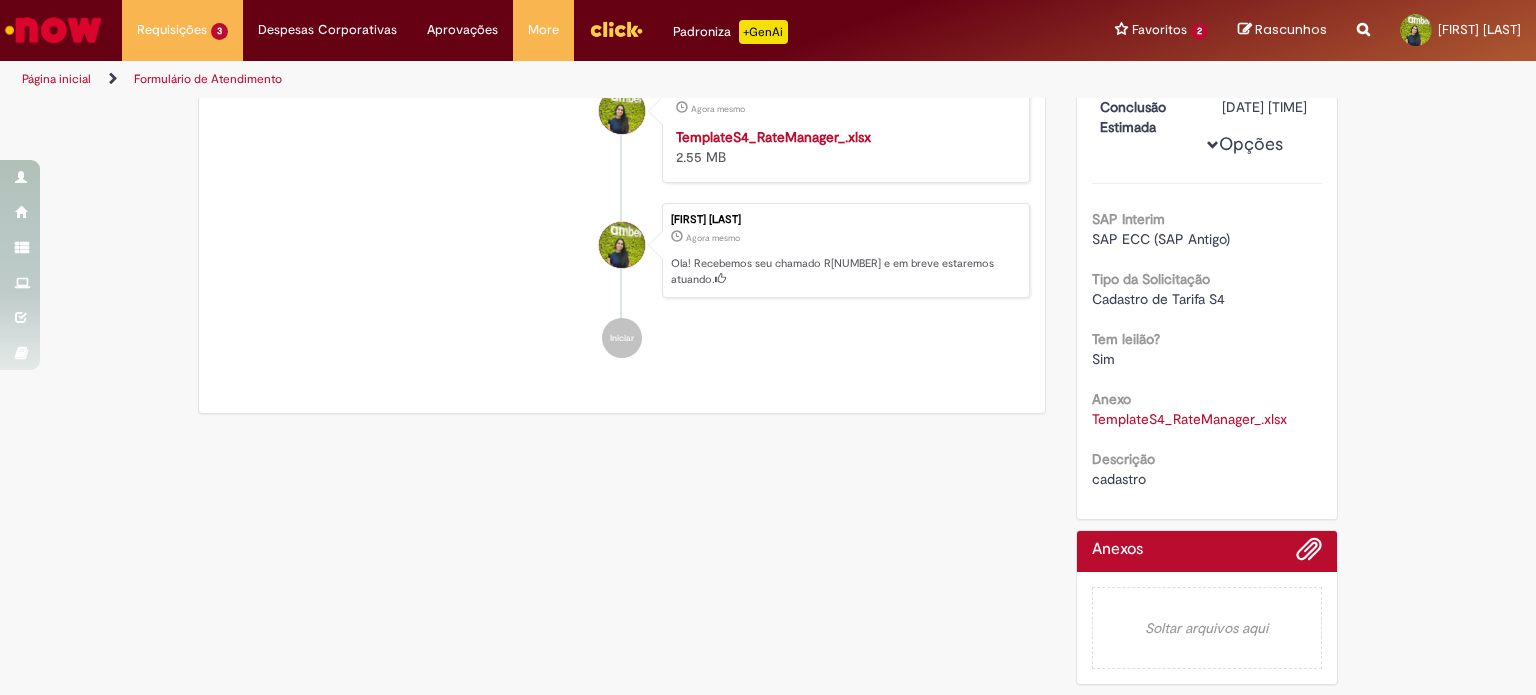 scroll, scrollTop: 0, scrollLeft: 0, axis: both 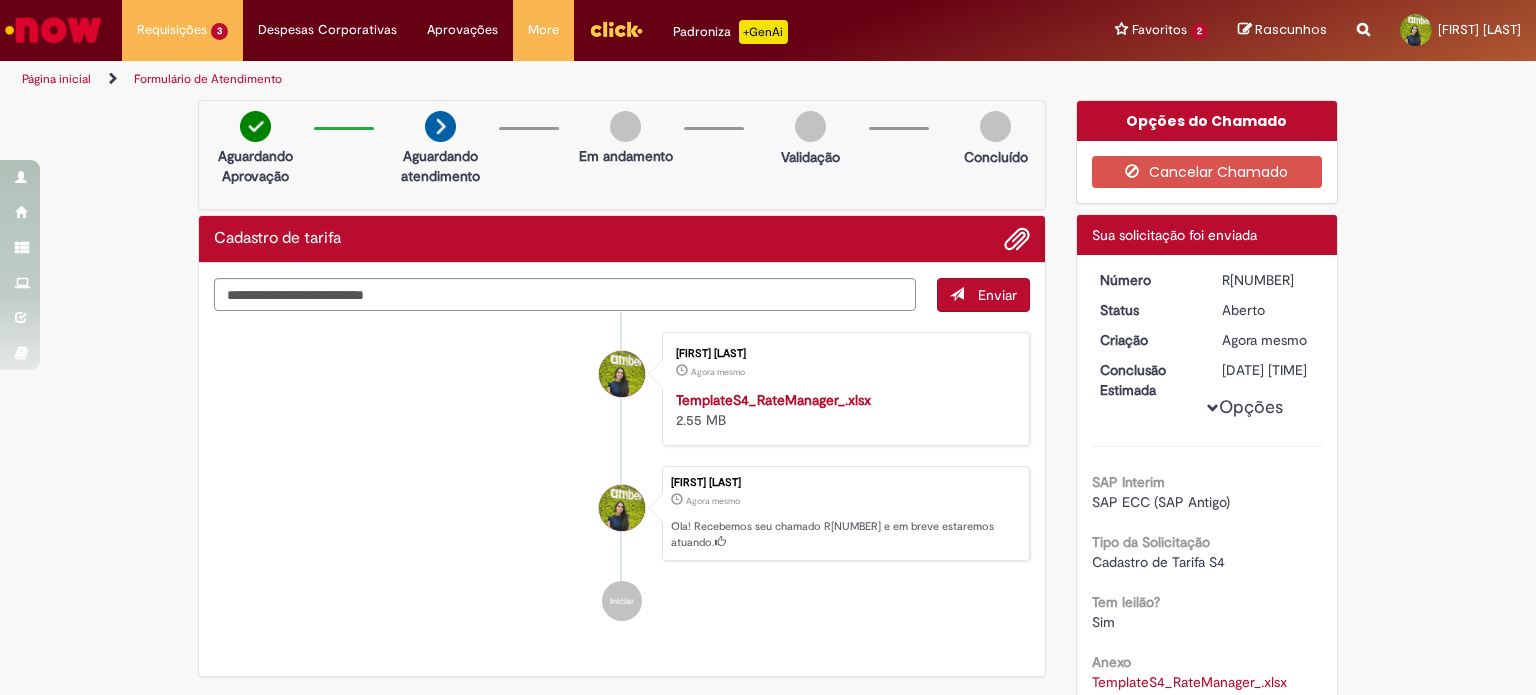 click on "R[NUMBER]" at bounding box center [1268, 280] 